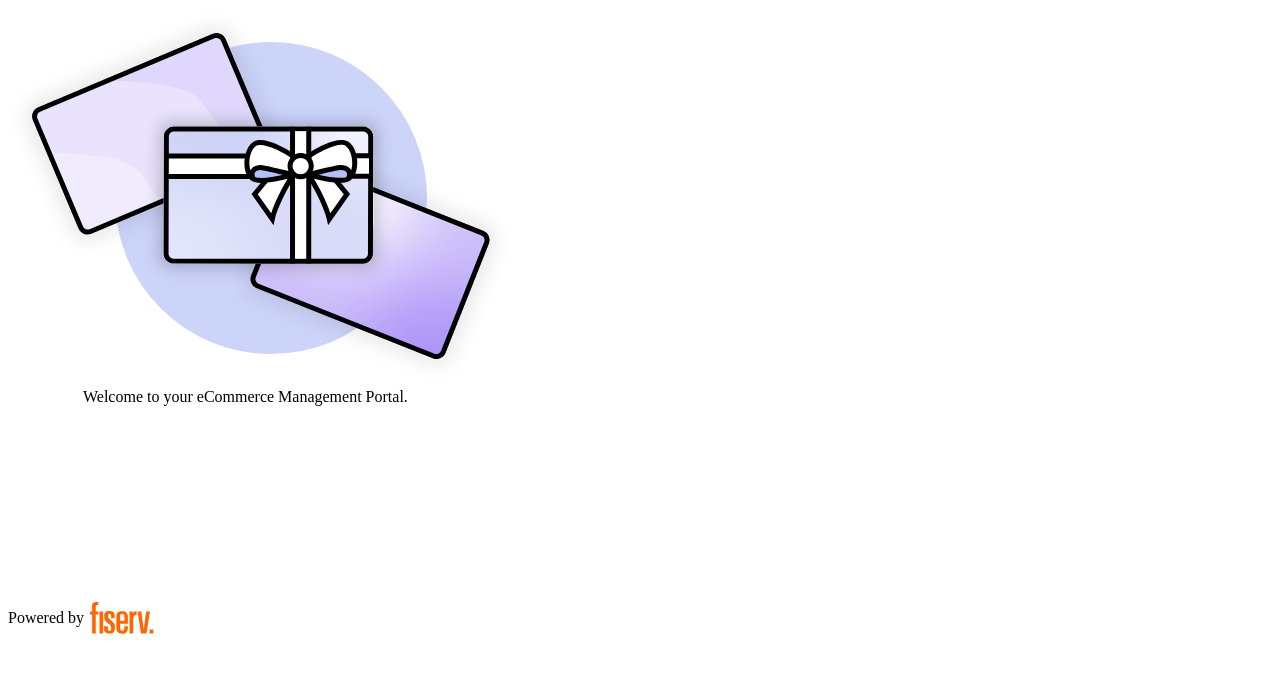 scroll, scrollTop: 0, scrollLeft: 0, axis: both 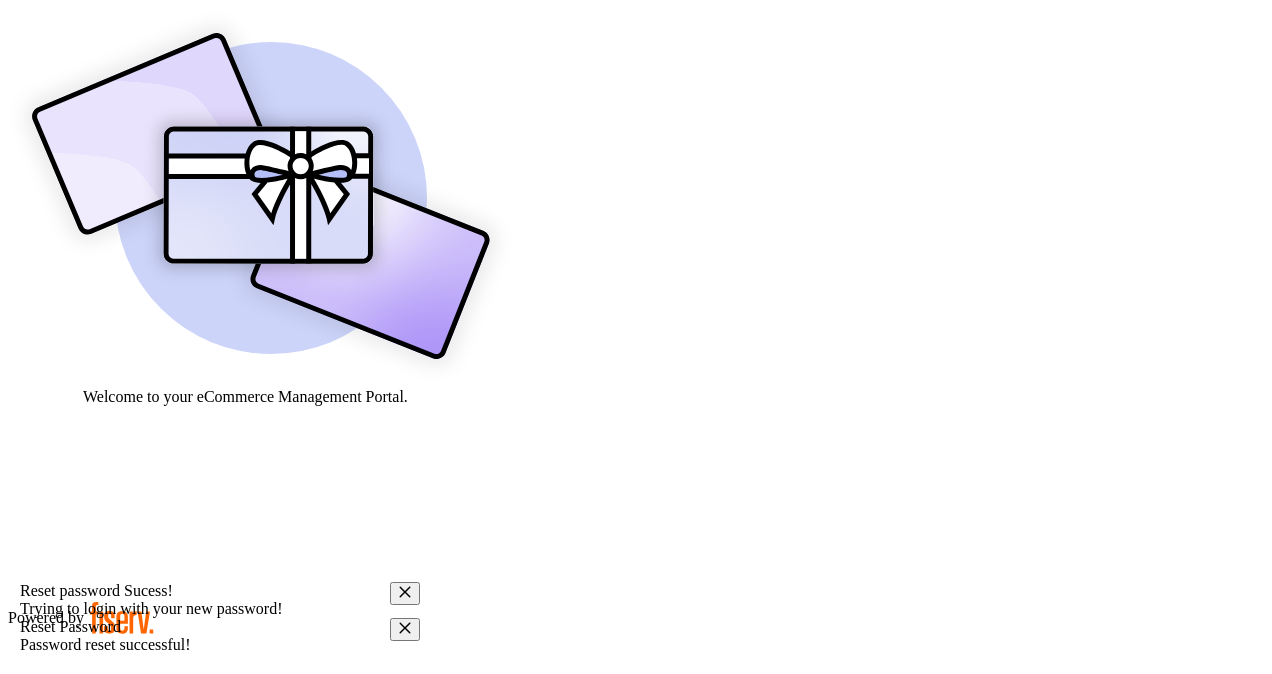 click at bounding box center [79, 909] 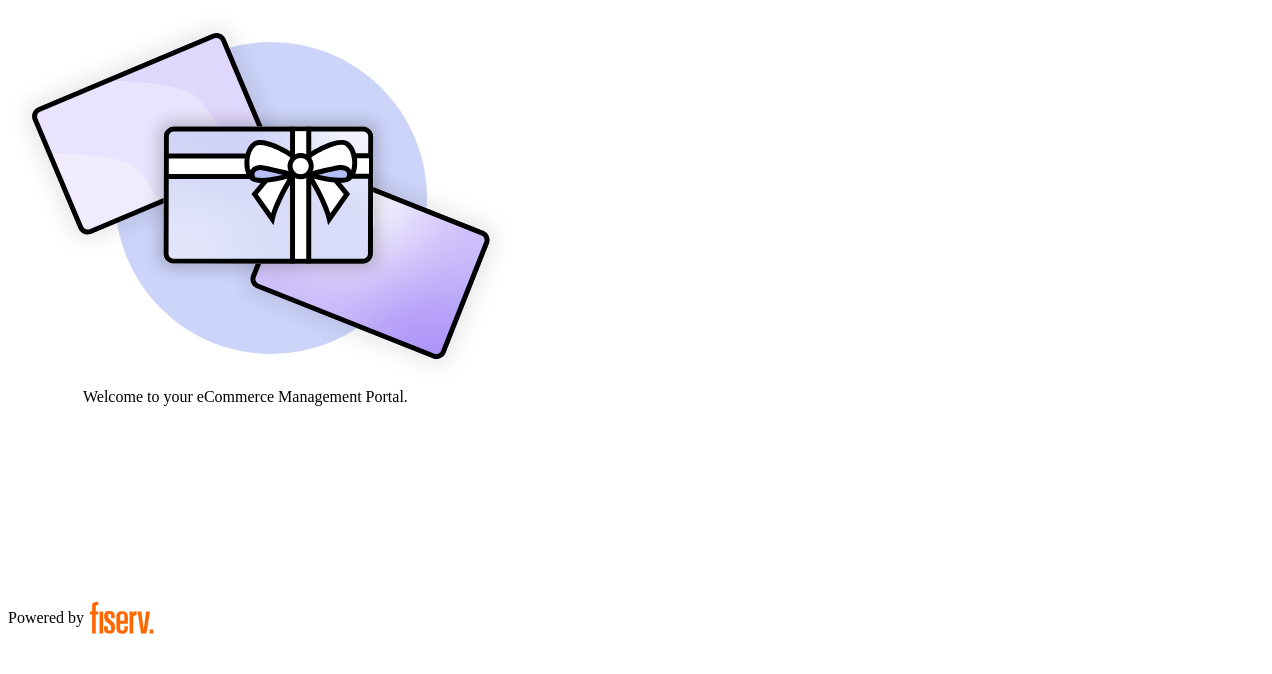 paste on "**********" 